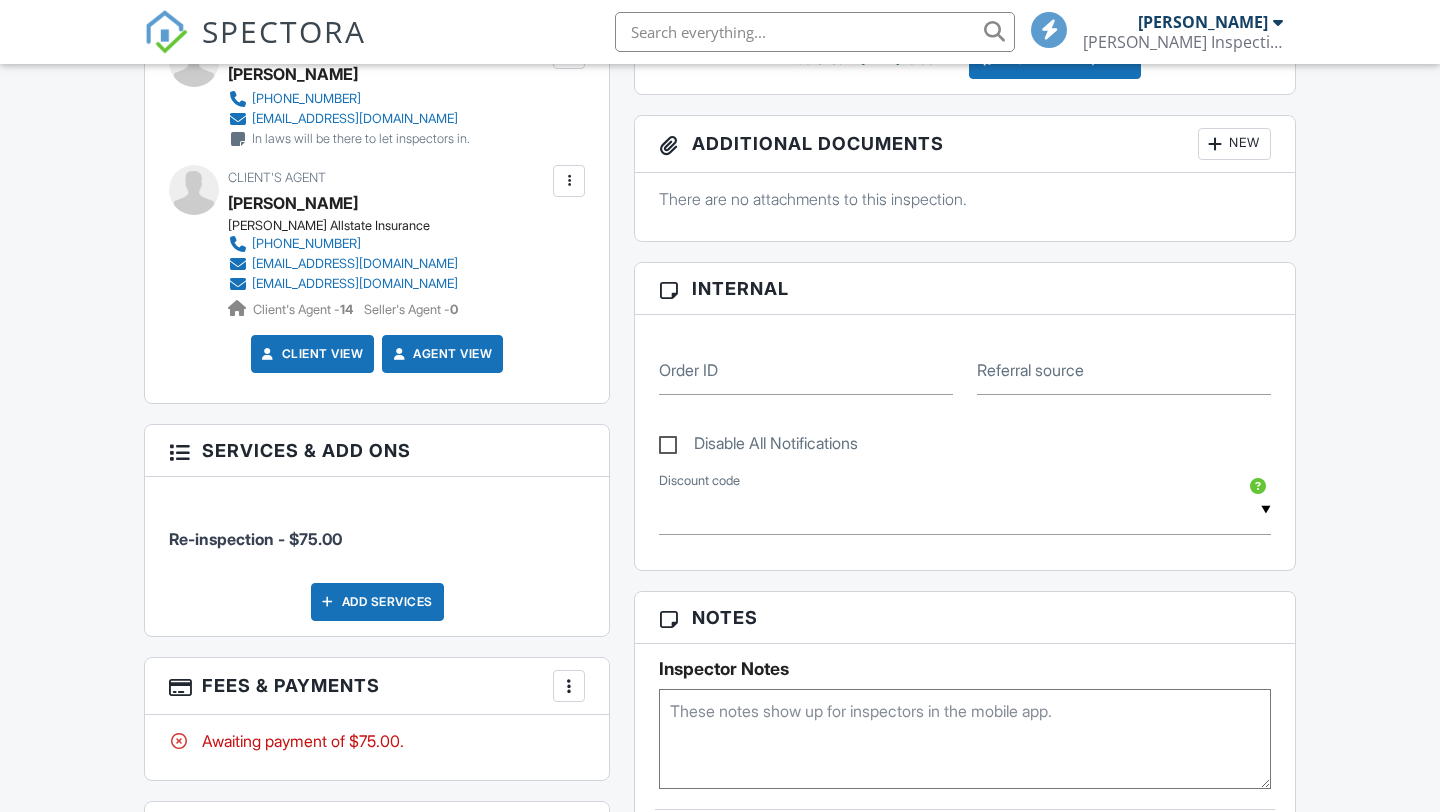scroll, scrollTop: 0, scrollLeft: 0, axis: both 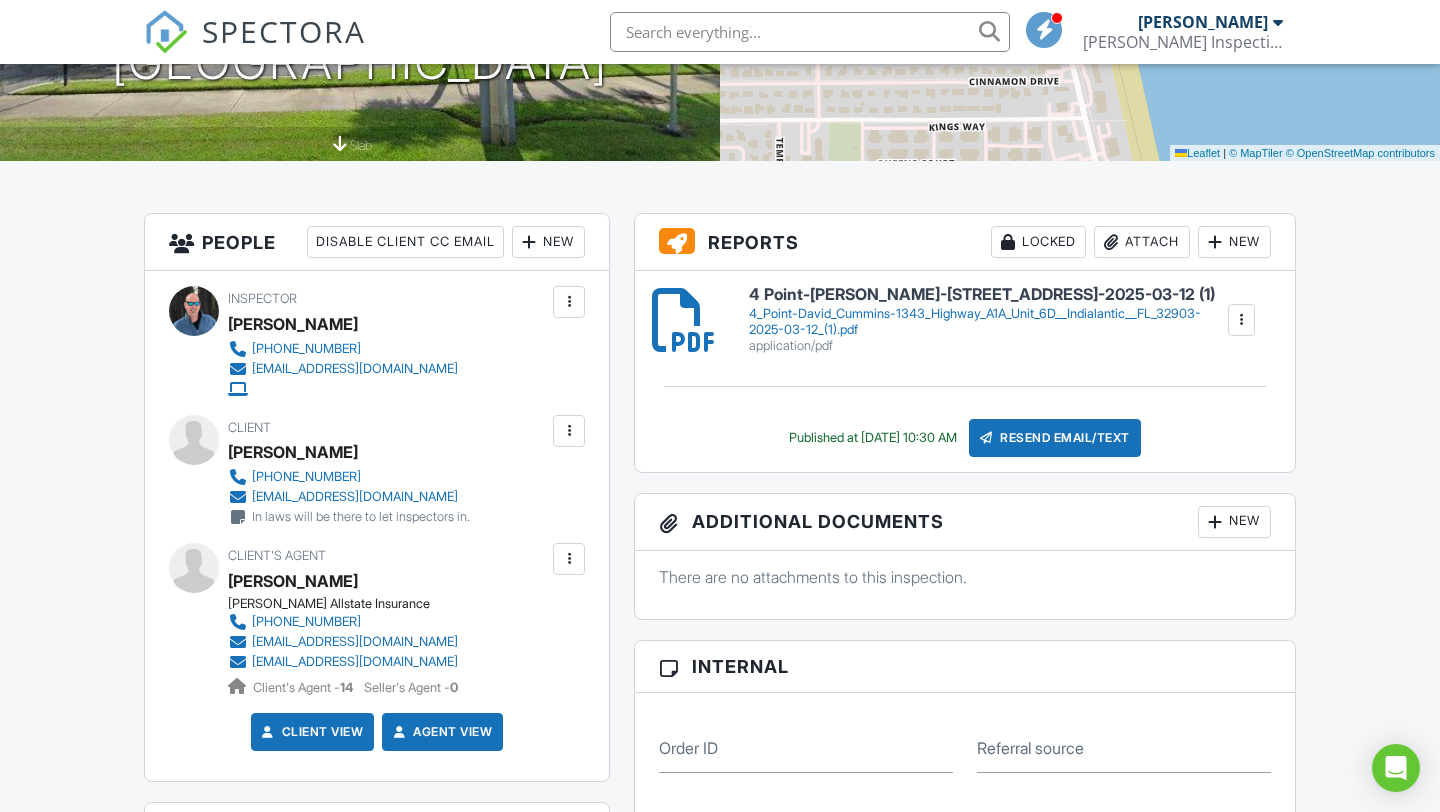click at bounding box center [986, 438] 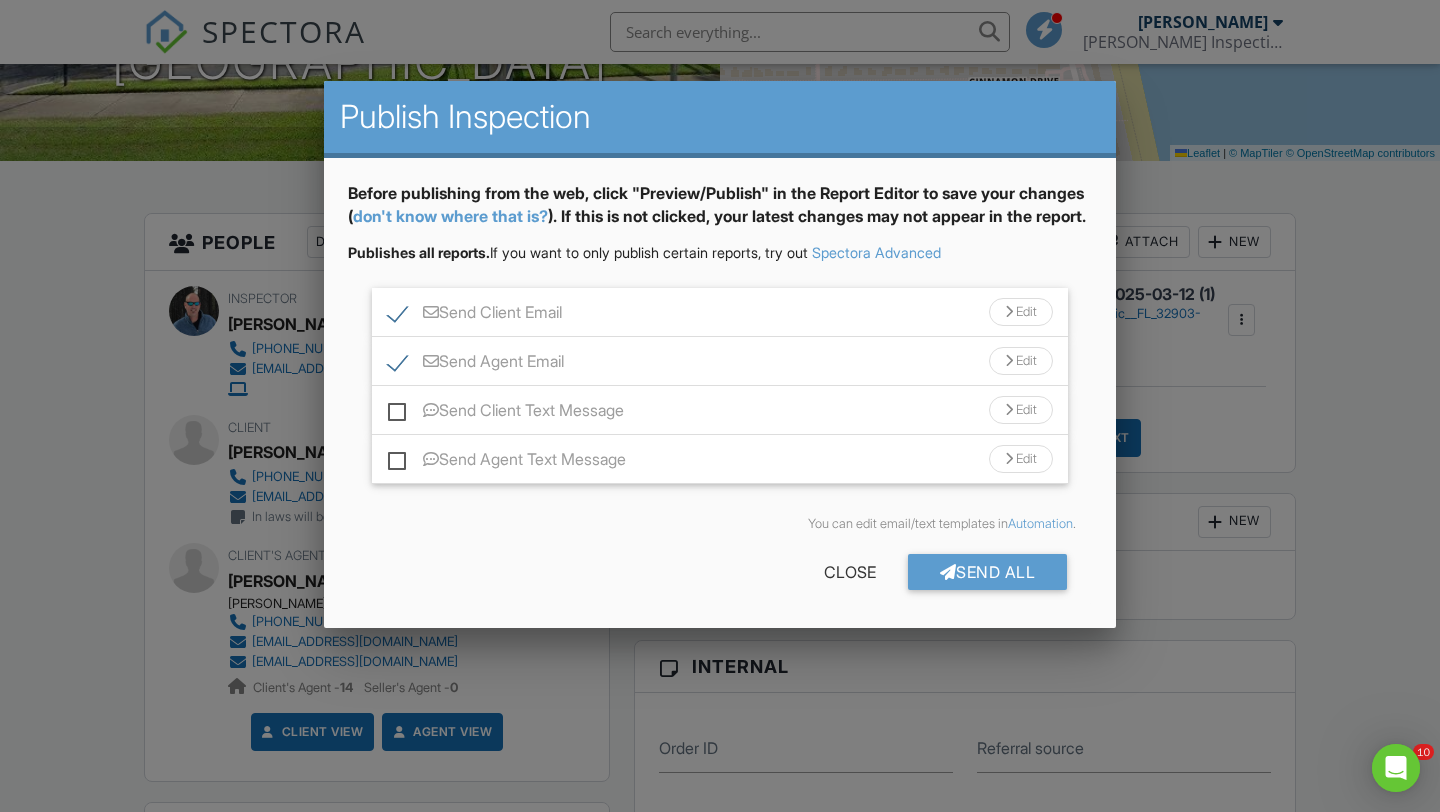 scroll, scrollTop: 0, scrollLeft: 0, axis: both 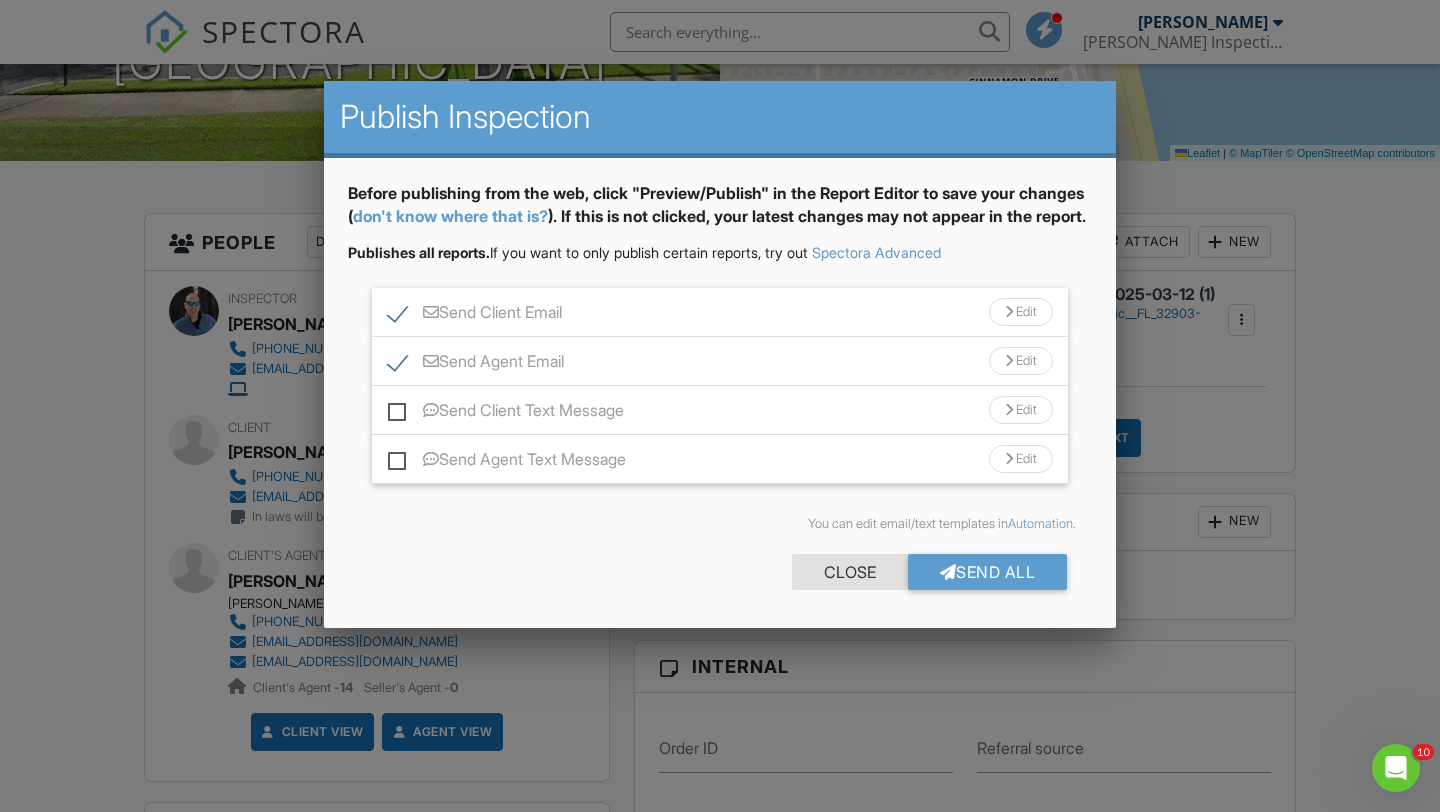 click on "Close" at bounding box center [850, 572] 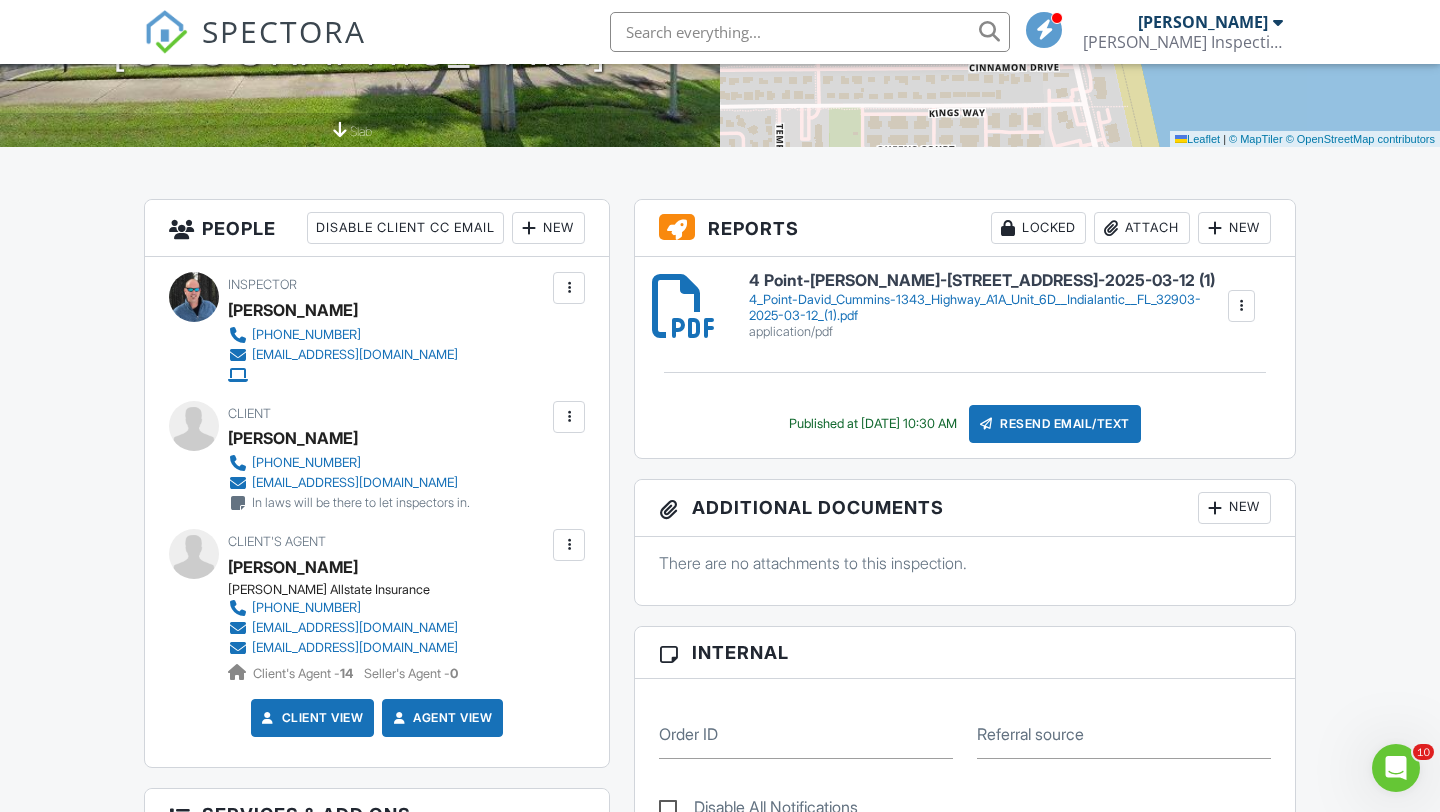 scroll, scrollTop: 416, scrollLeft: 0, axis: vertical 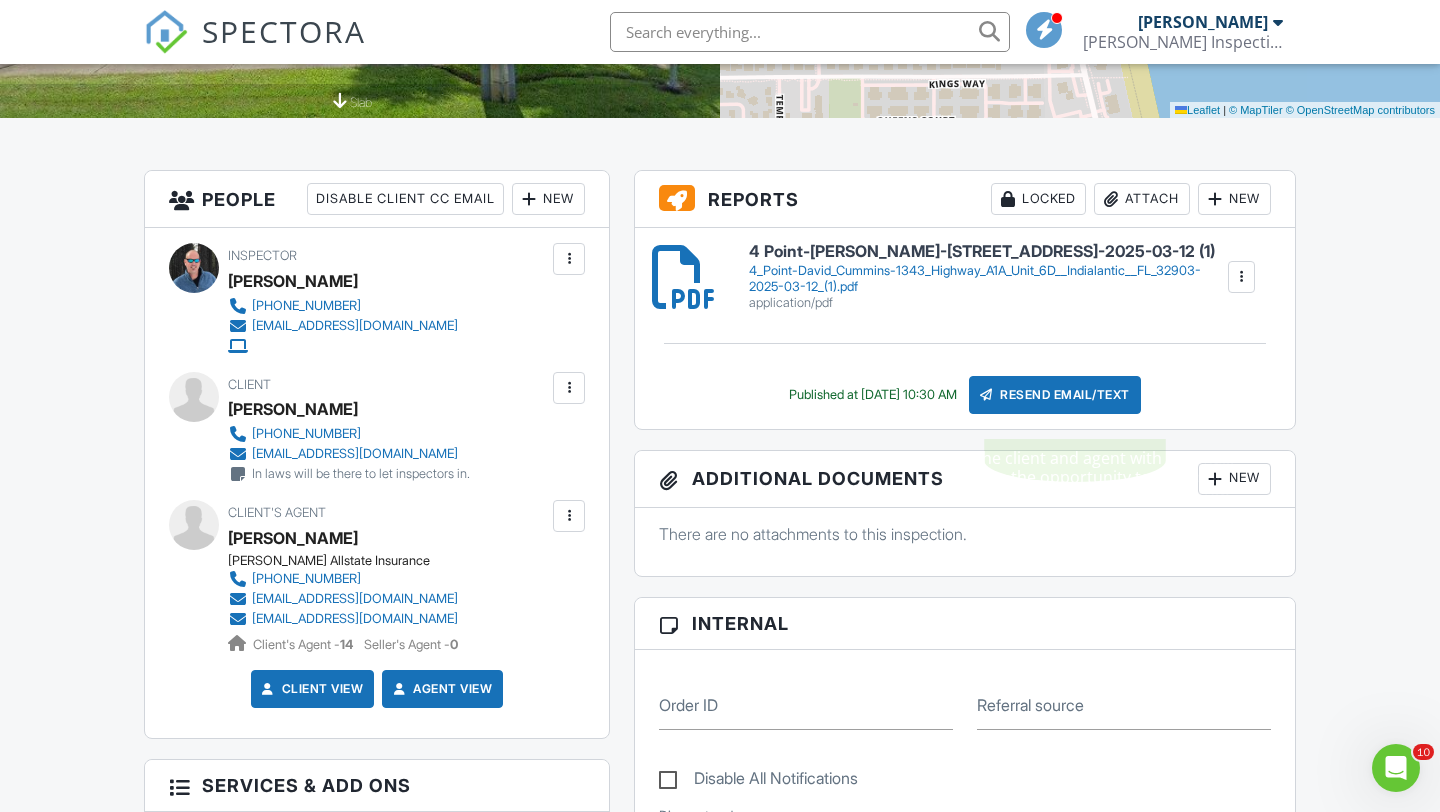 click on "Resend Email/Text" at bounding box center (1055, 395) 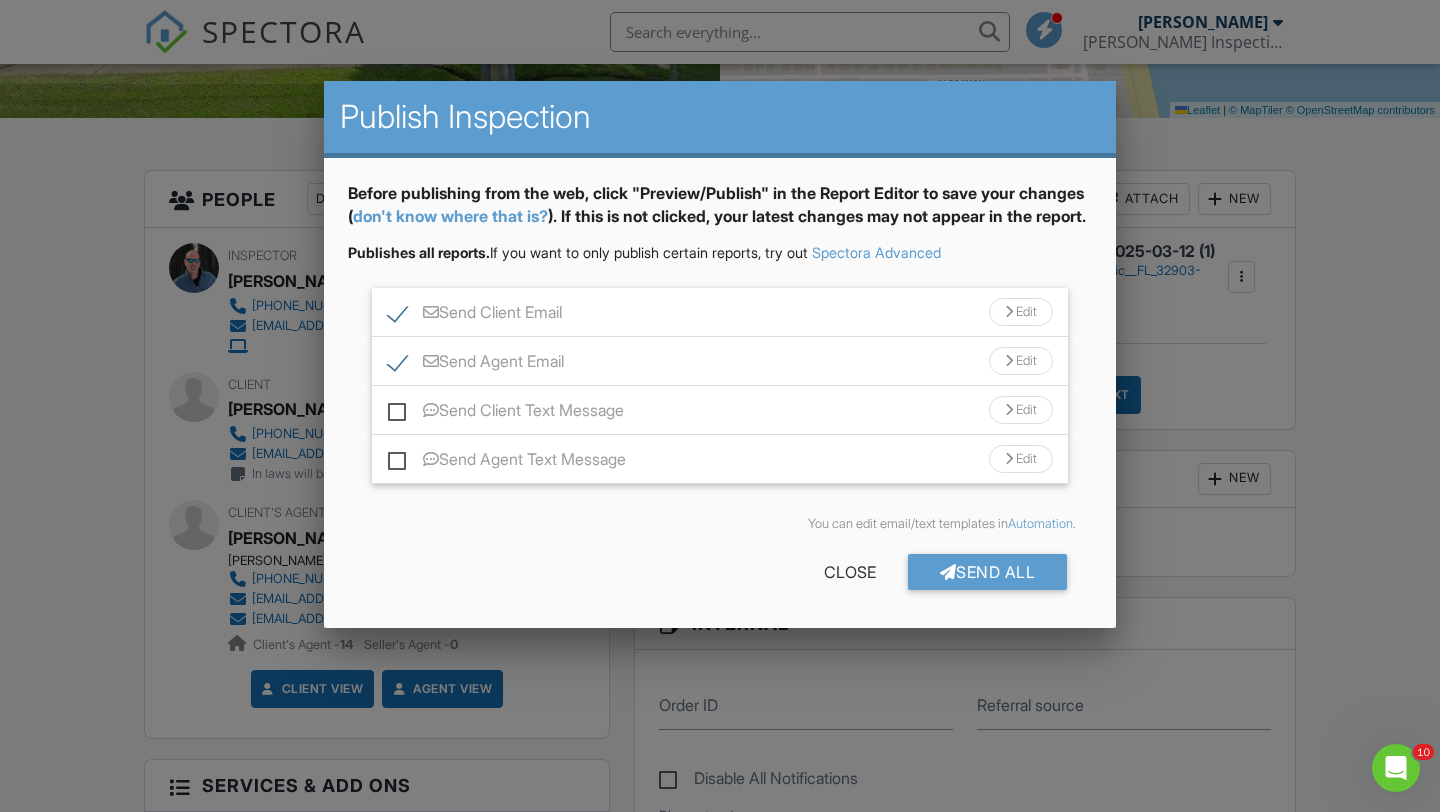 click on "Send Agent Email" at bounding box center [476, 364] 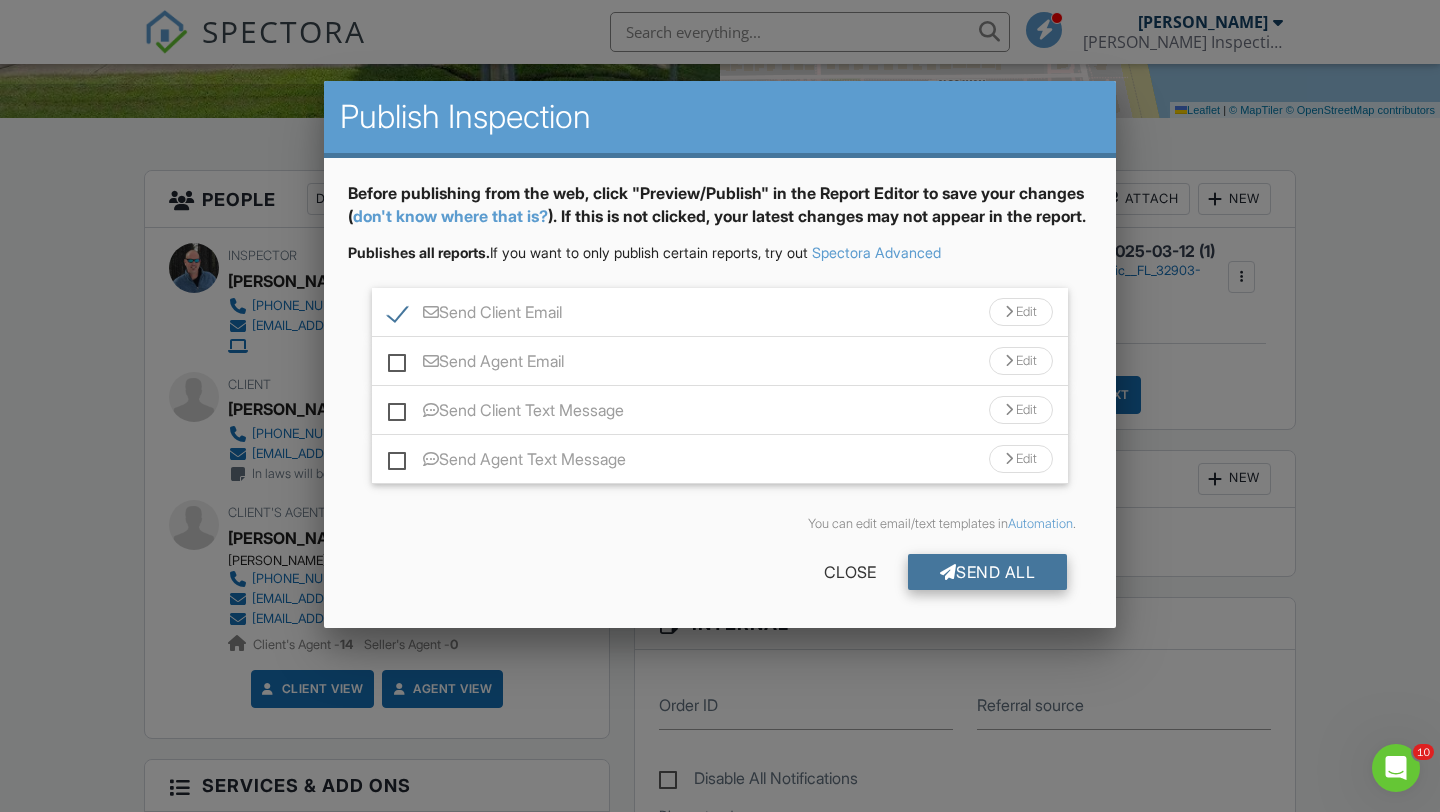 click on "Send All" at bounding box center (988, 572) 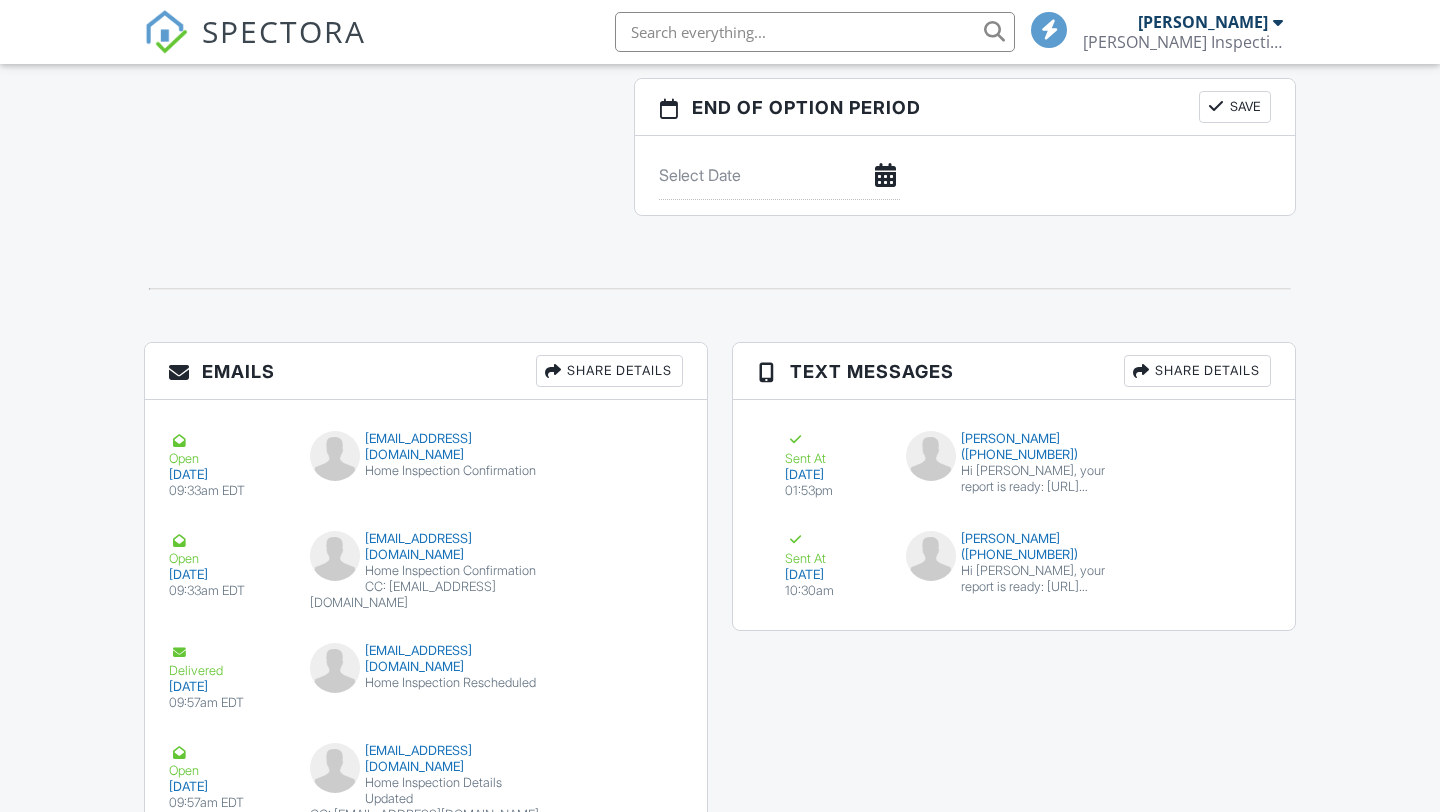 scroll, scrollTop: 1990, scrollLeft: 0, axis: vertical 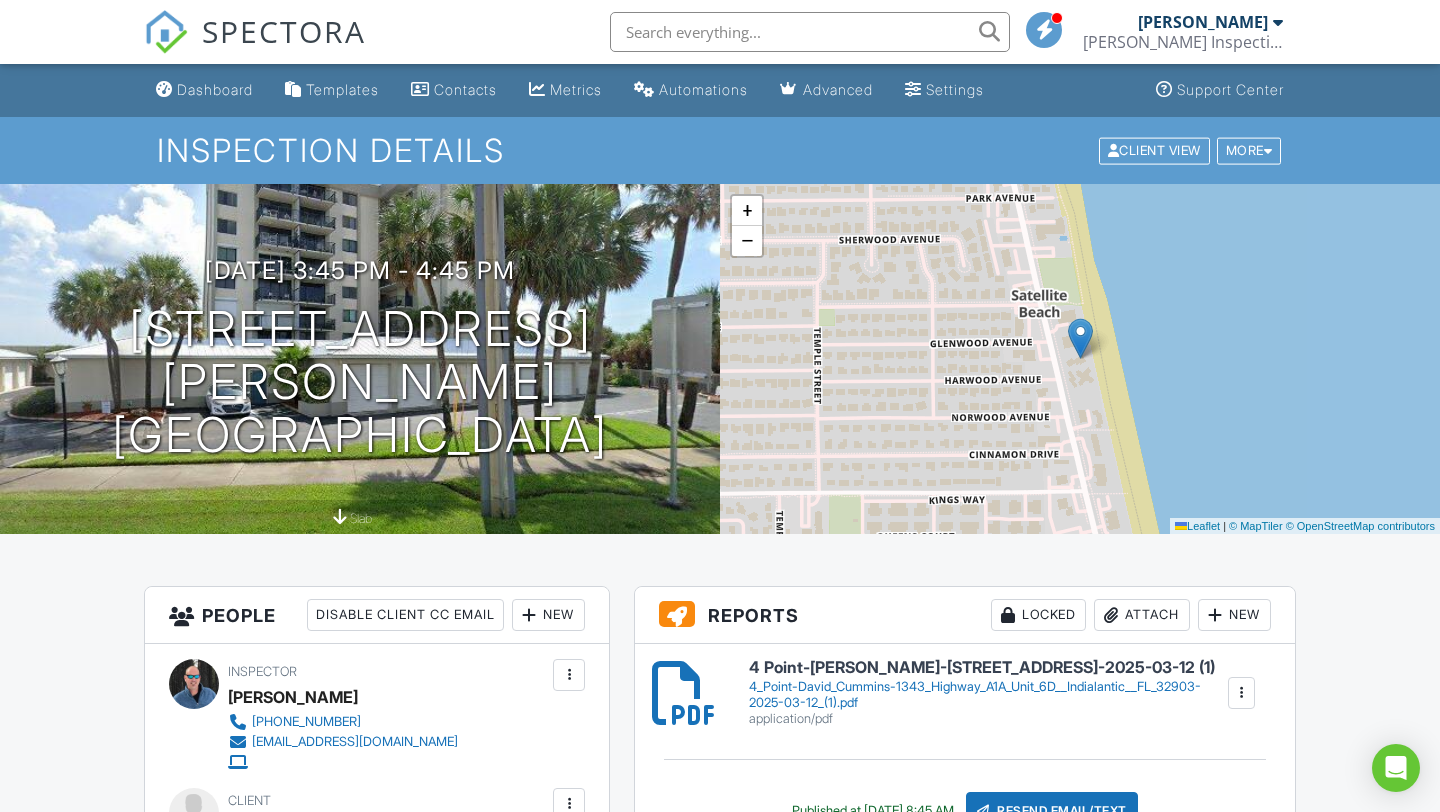 click at bounding box center (810, 32) 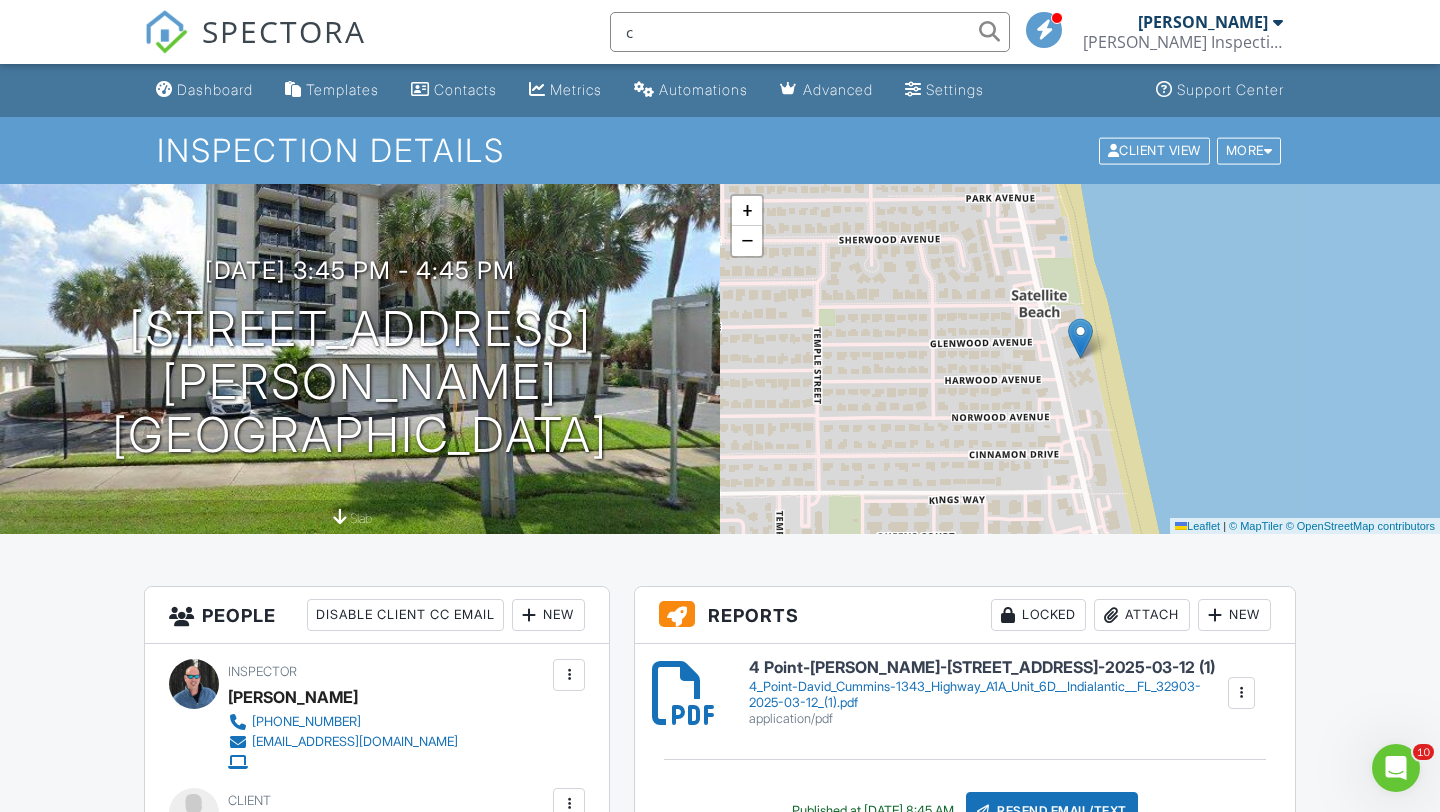 scroll, scrollTop: 0, scrollLeft: 0, axis: both 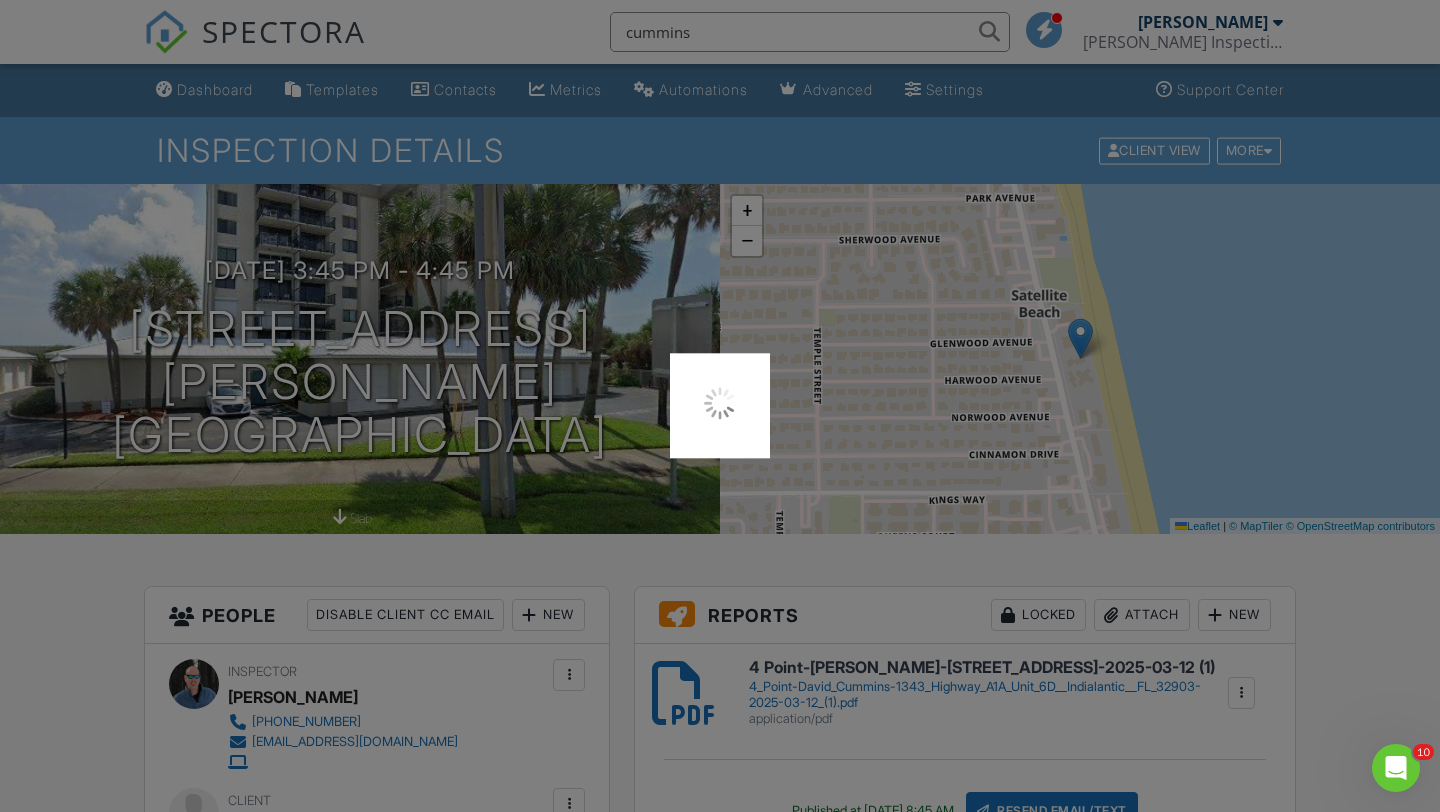 type on "cummins" 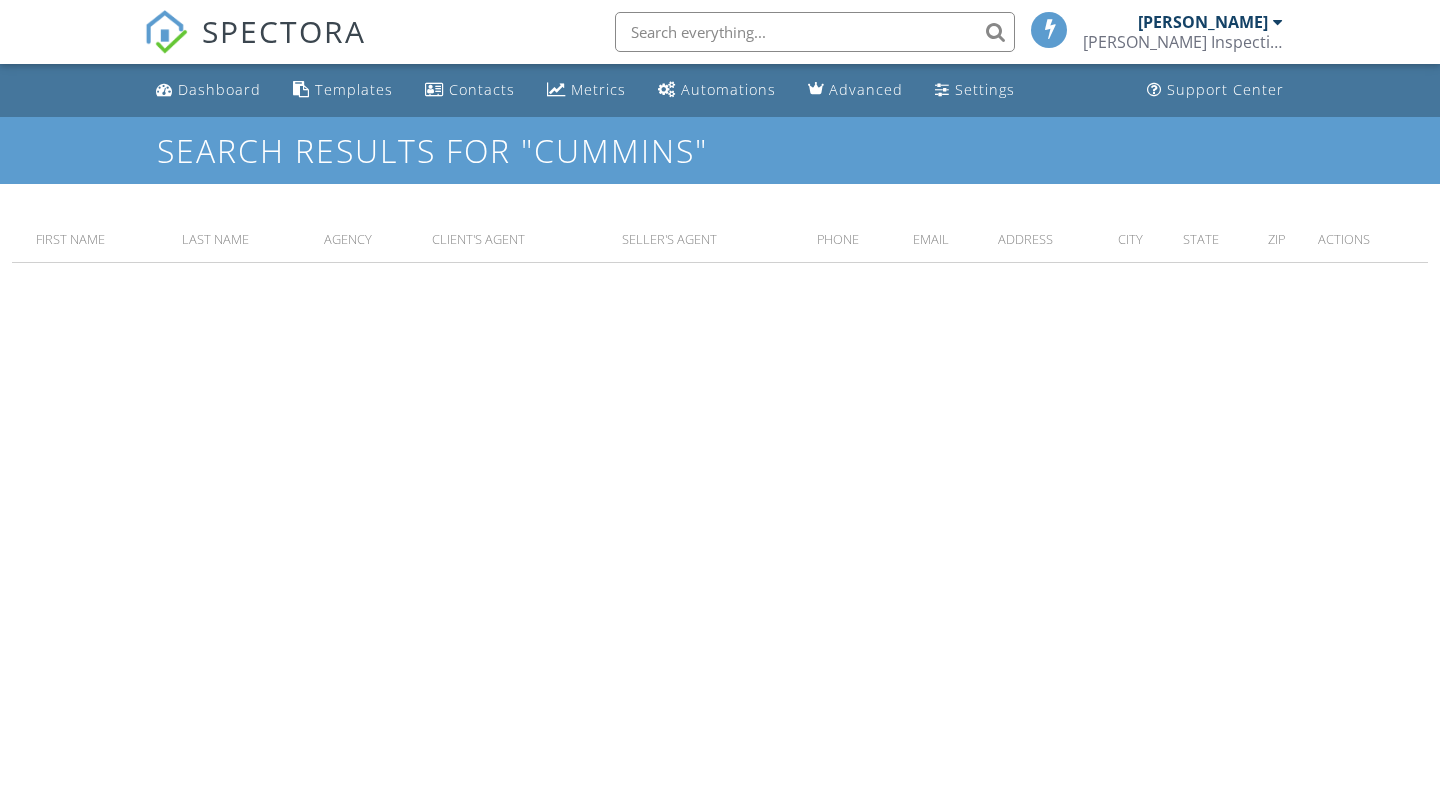 scroll, scrollTop: 0, scrollLeft: 0, axis: both 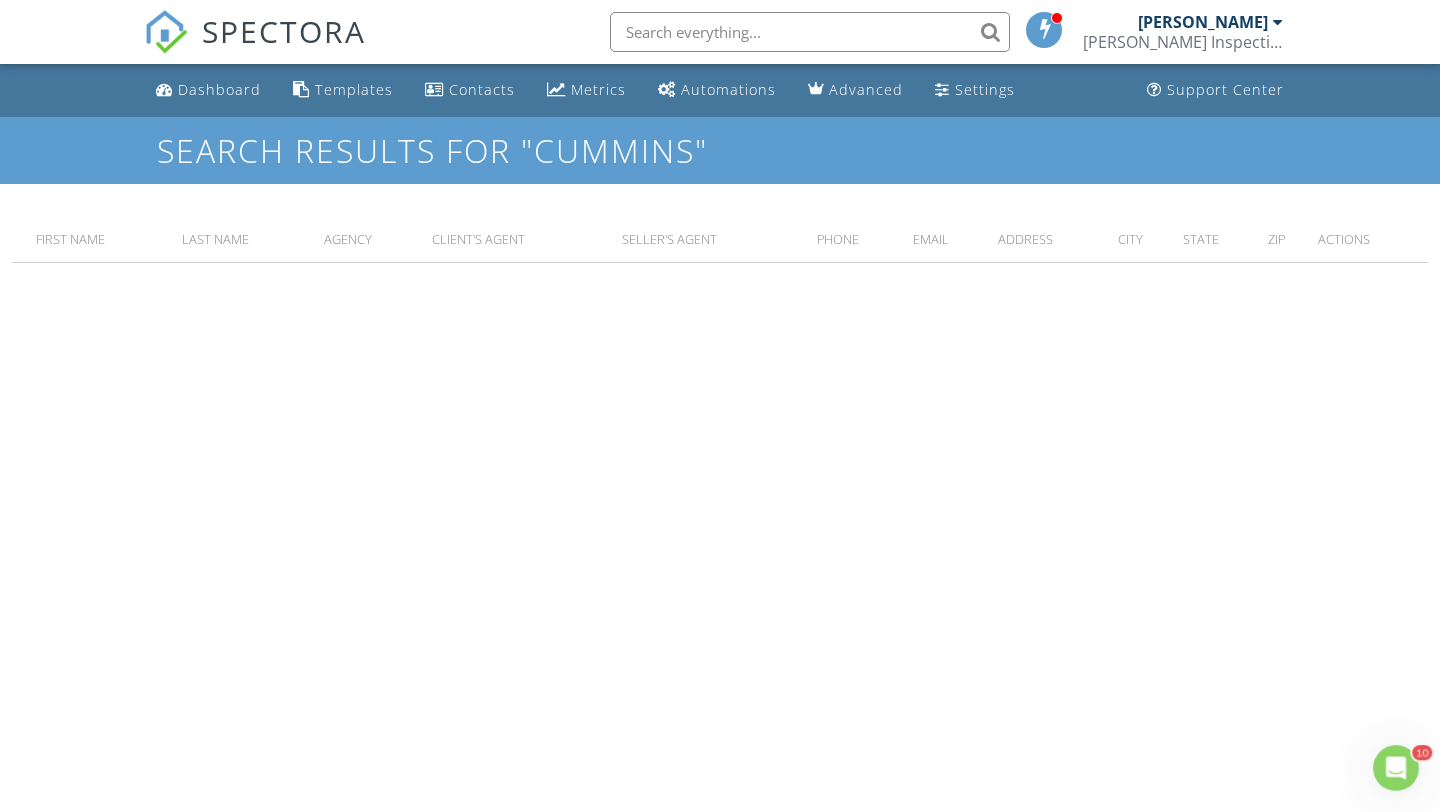 click at bounding box center [810, 32] 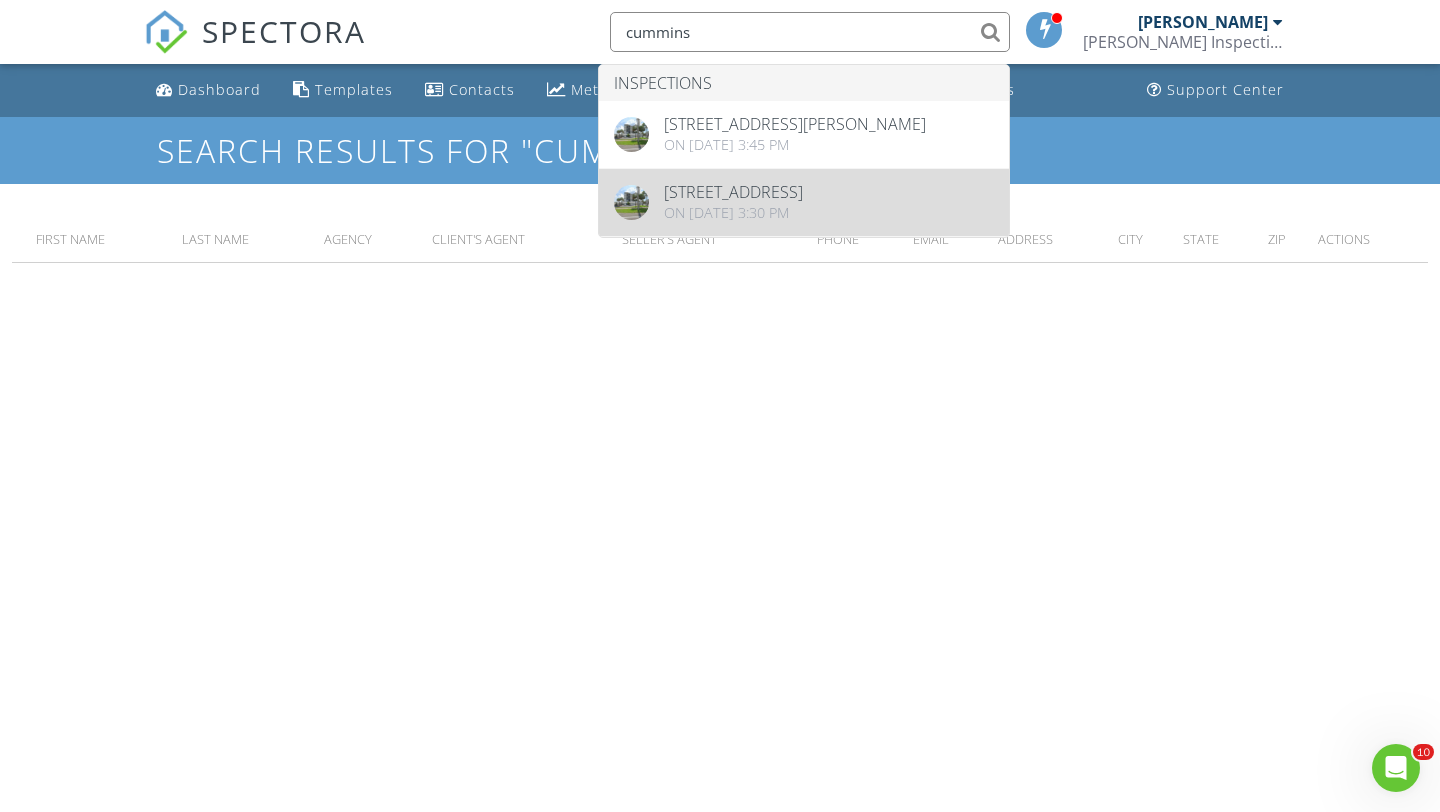 type on "cummins" 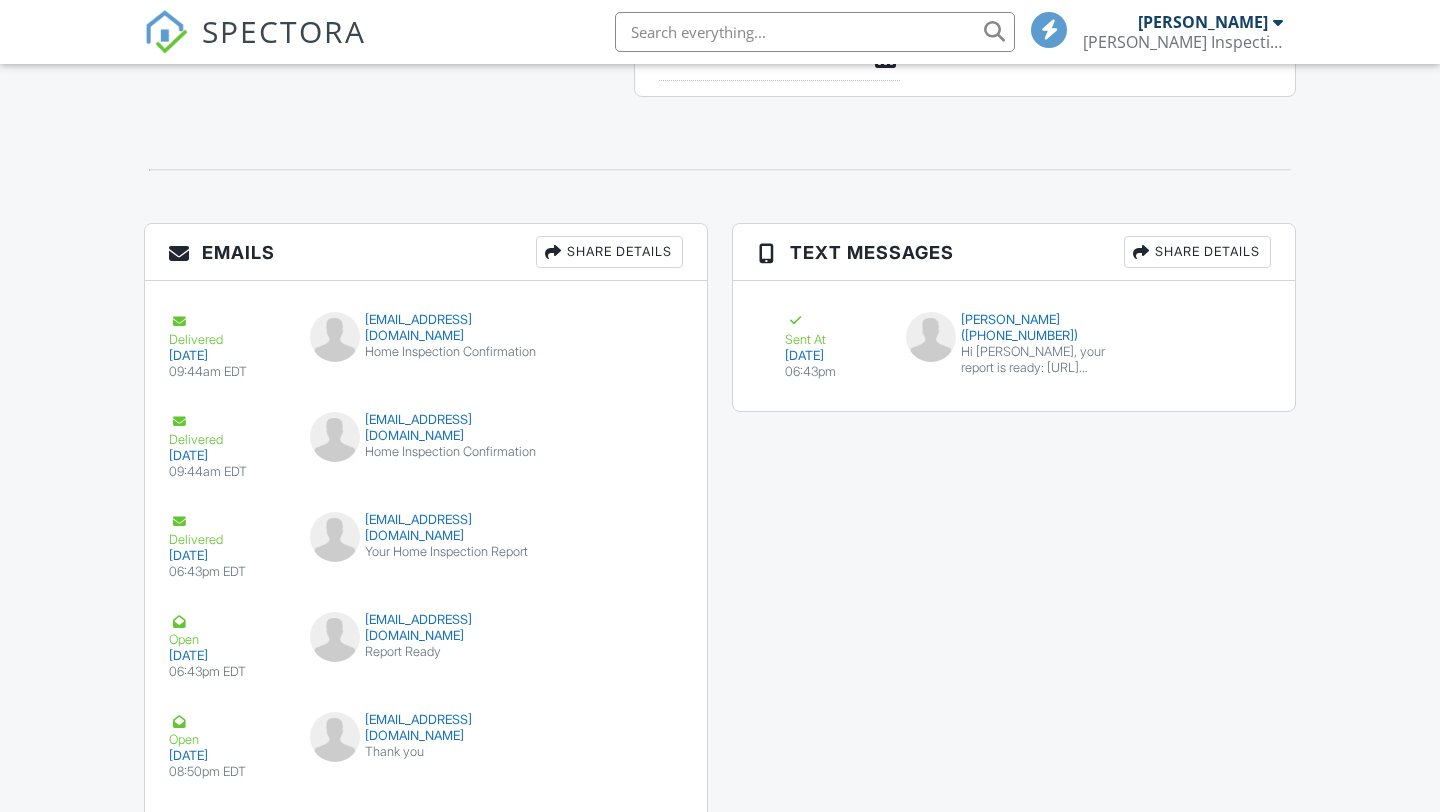 scroll, scrollTop: 2217, scrollLeft: 0, axis: vertical 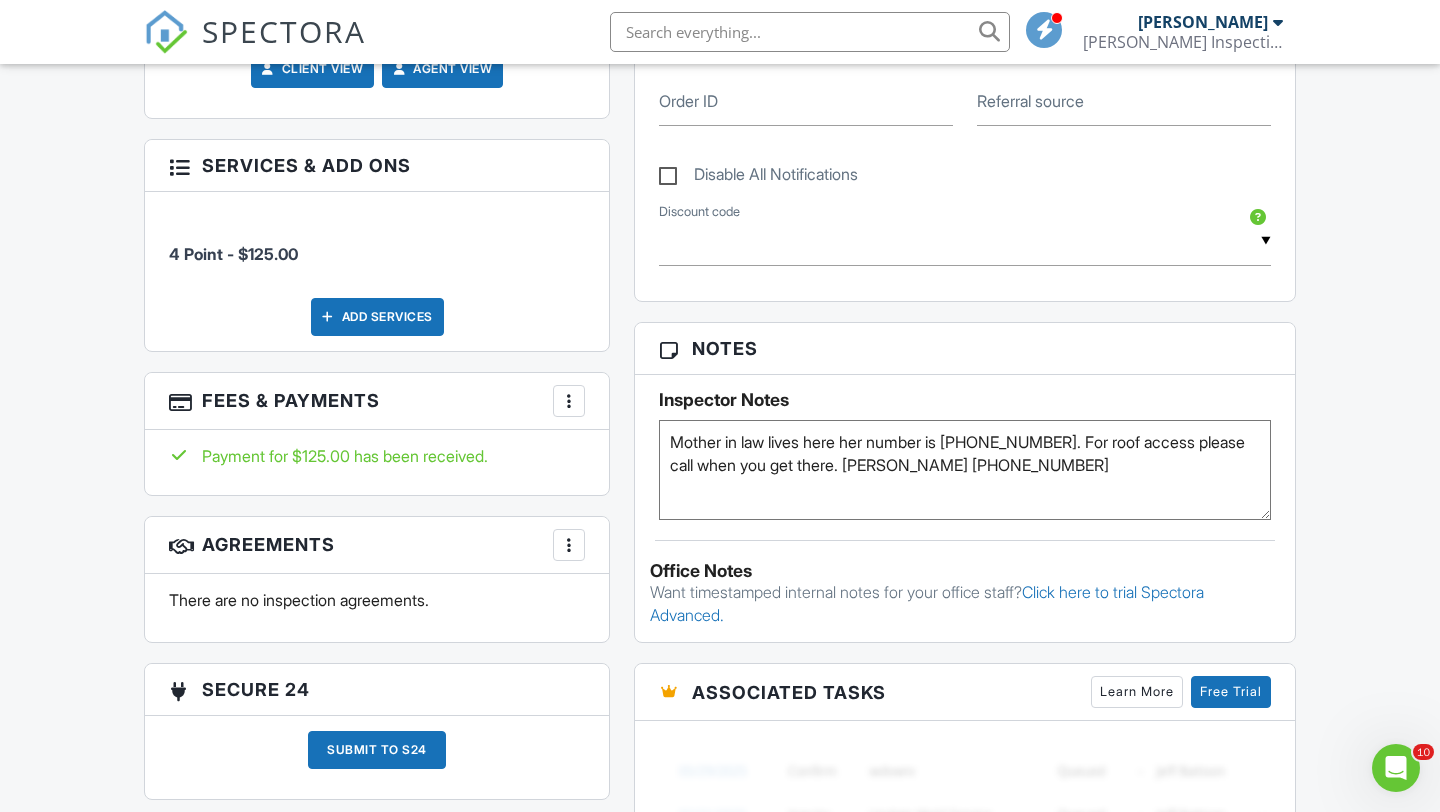 click at bounding box center (569, 401) 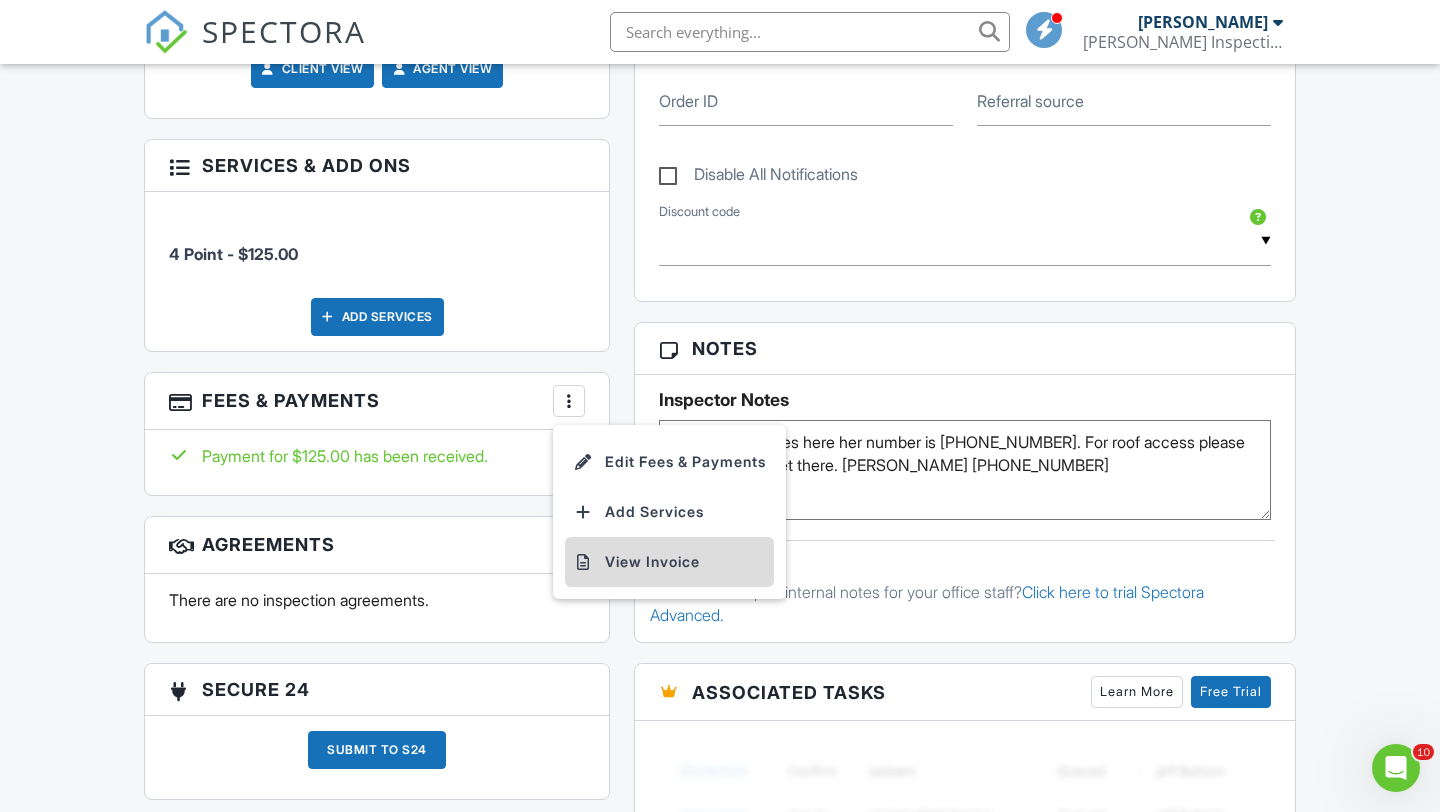 click on "View Invoice" at bounding box center (669, 562) 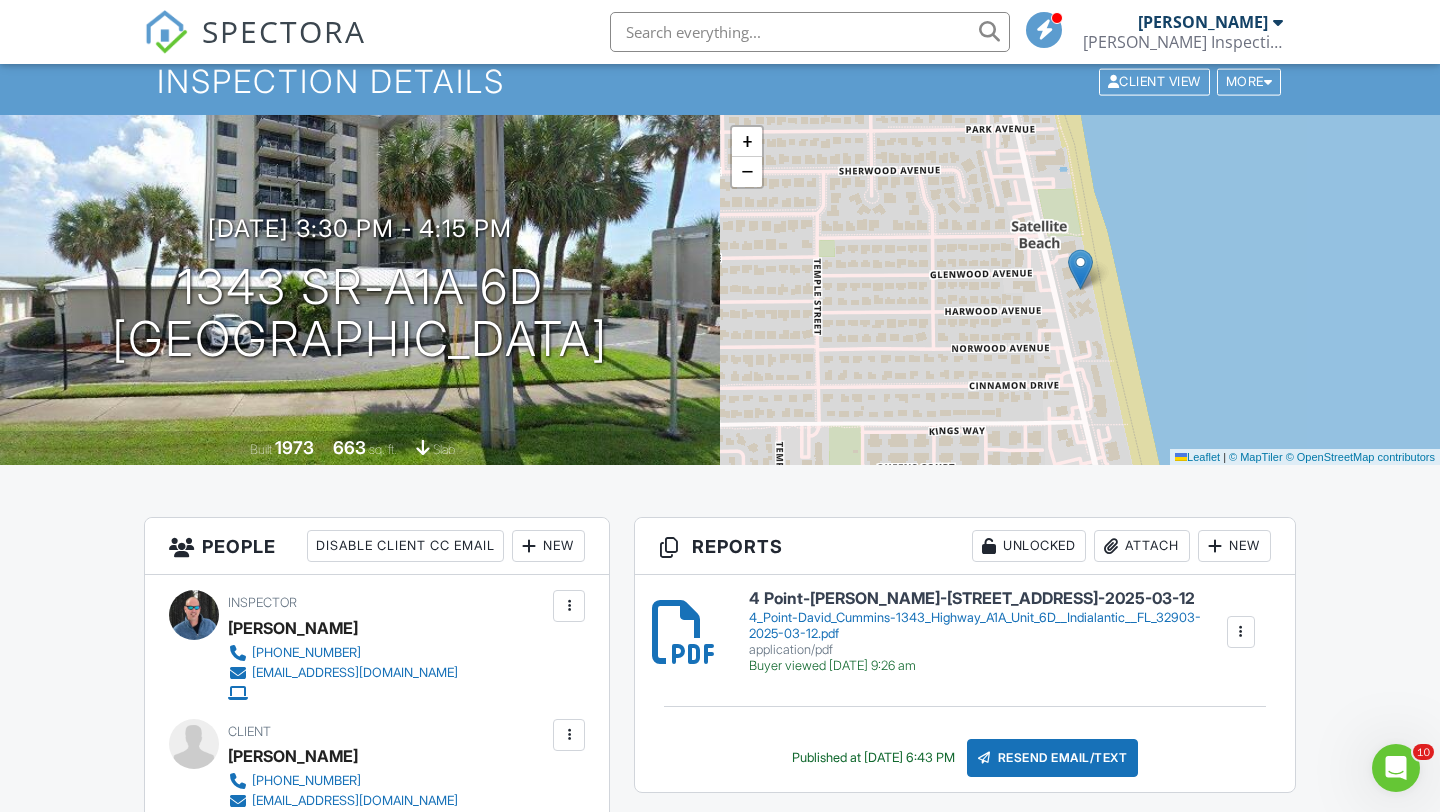 scroll, scrollTop: 0, scrollLeft: 0, axis: both 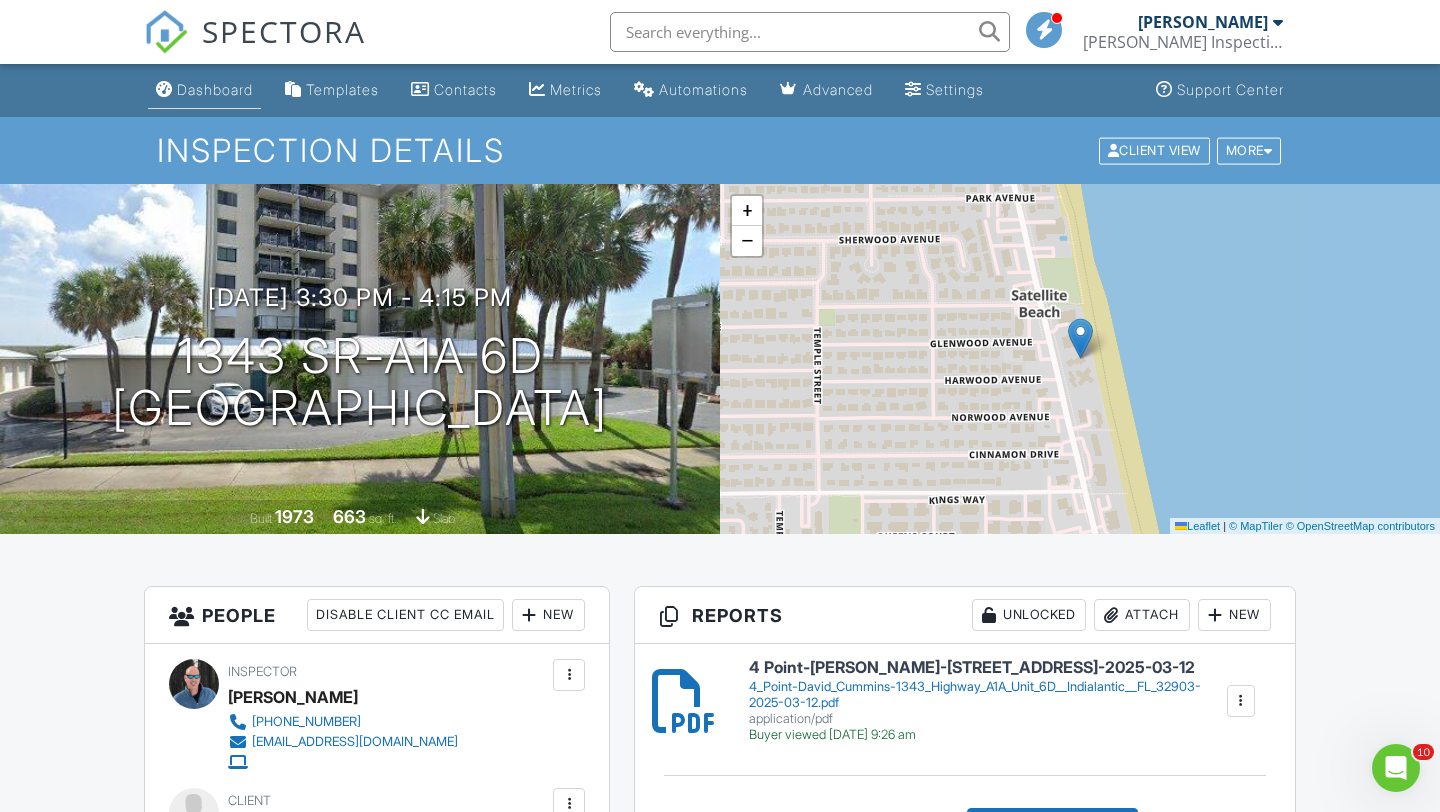 click on "Dashboard" at bounding box center [215, 89] 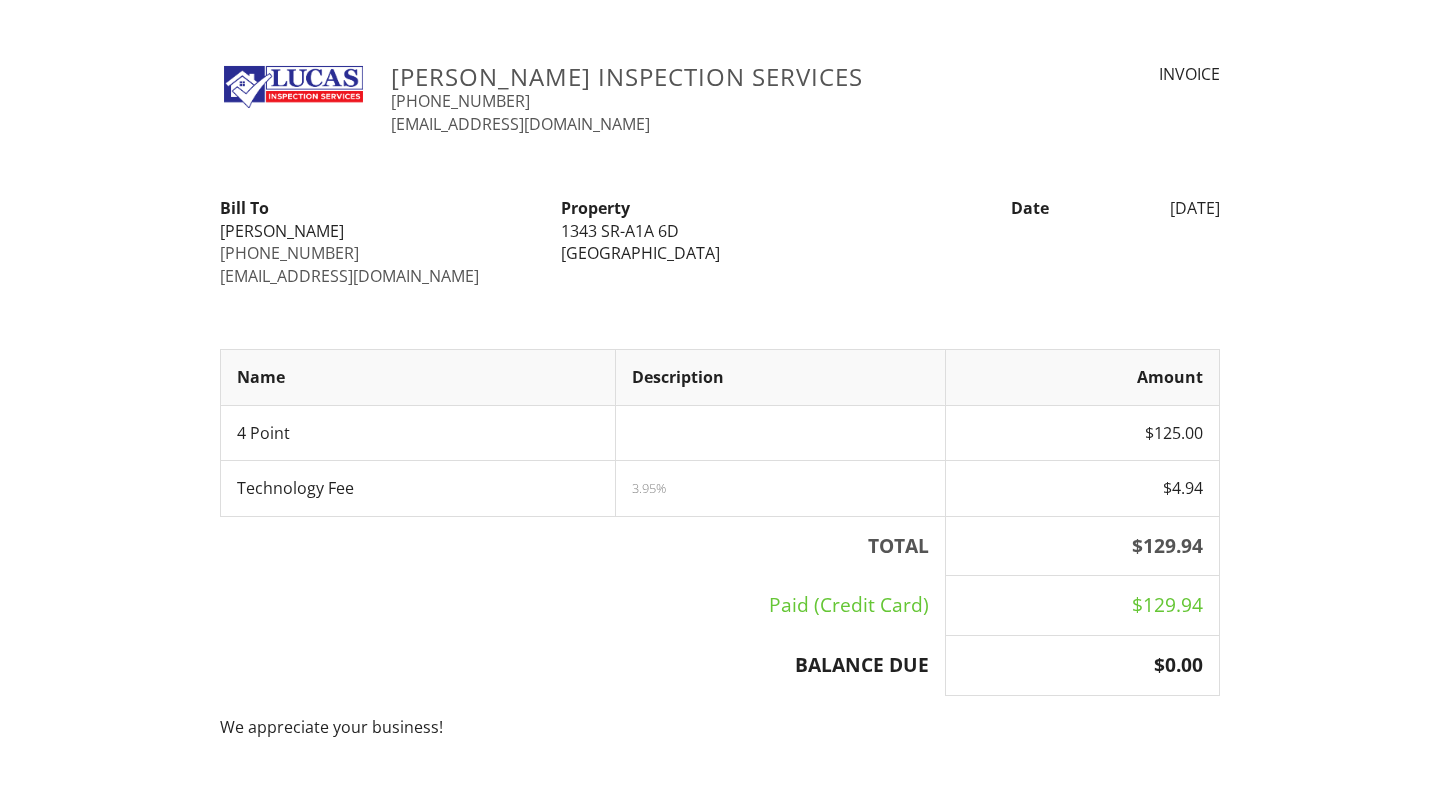 scroll, scrollTop: 0, scrollLeft: 0, axis: both 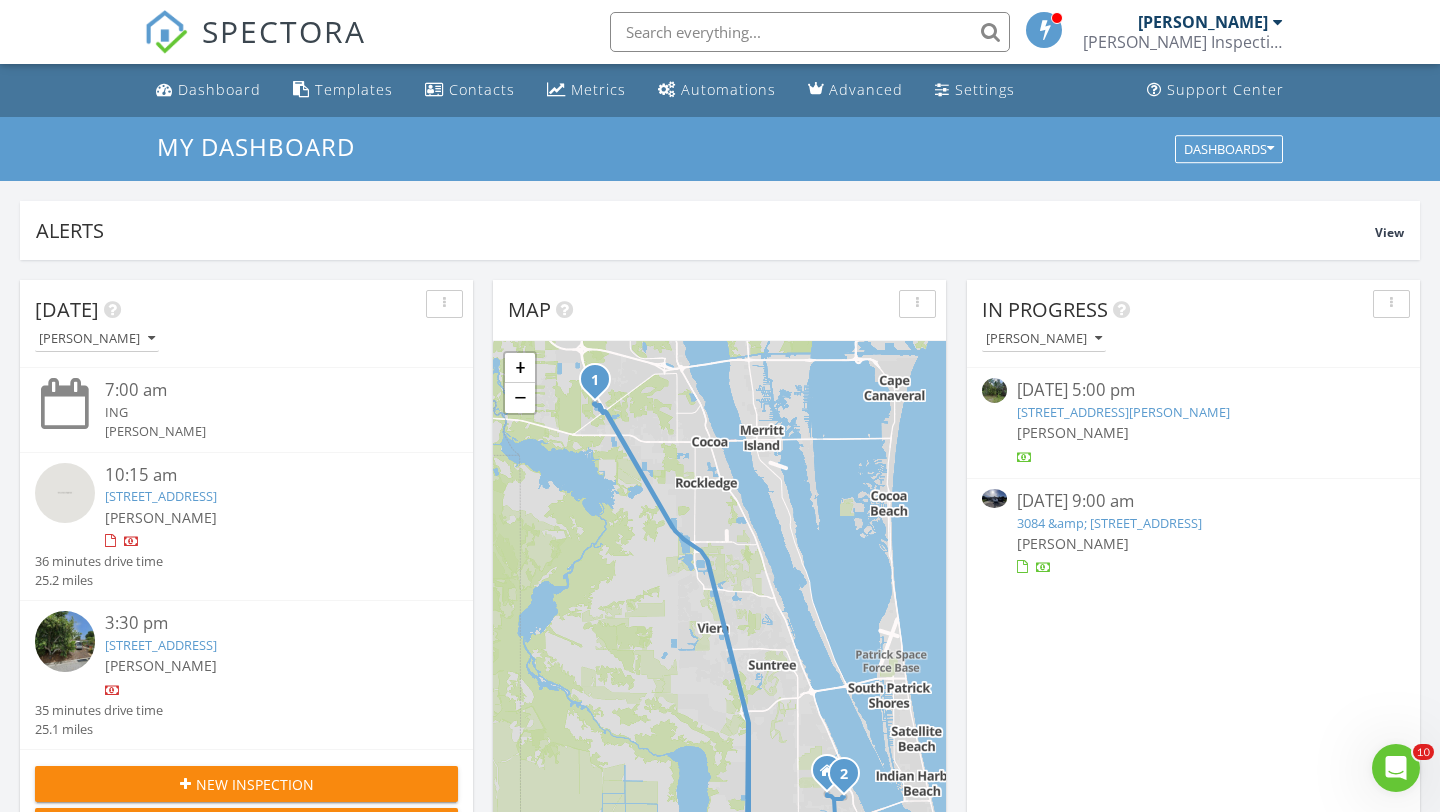 click at bounding box center (810, 32) 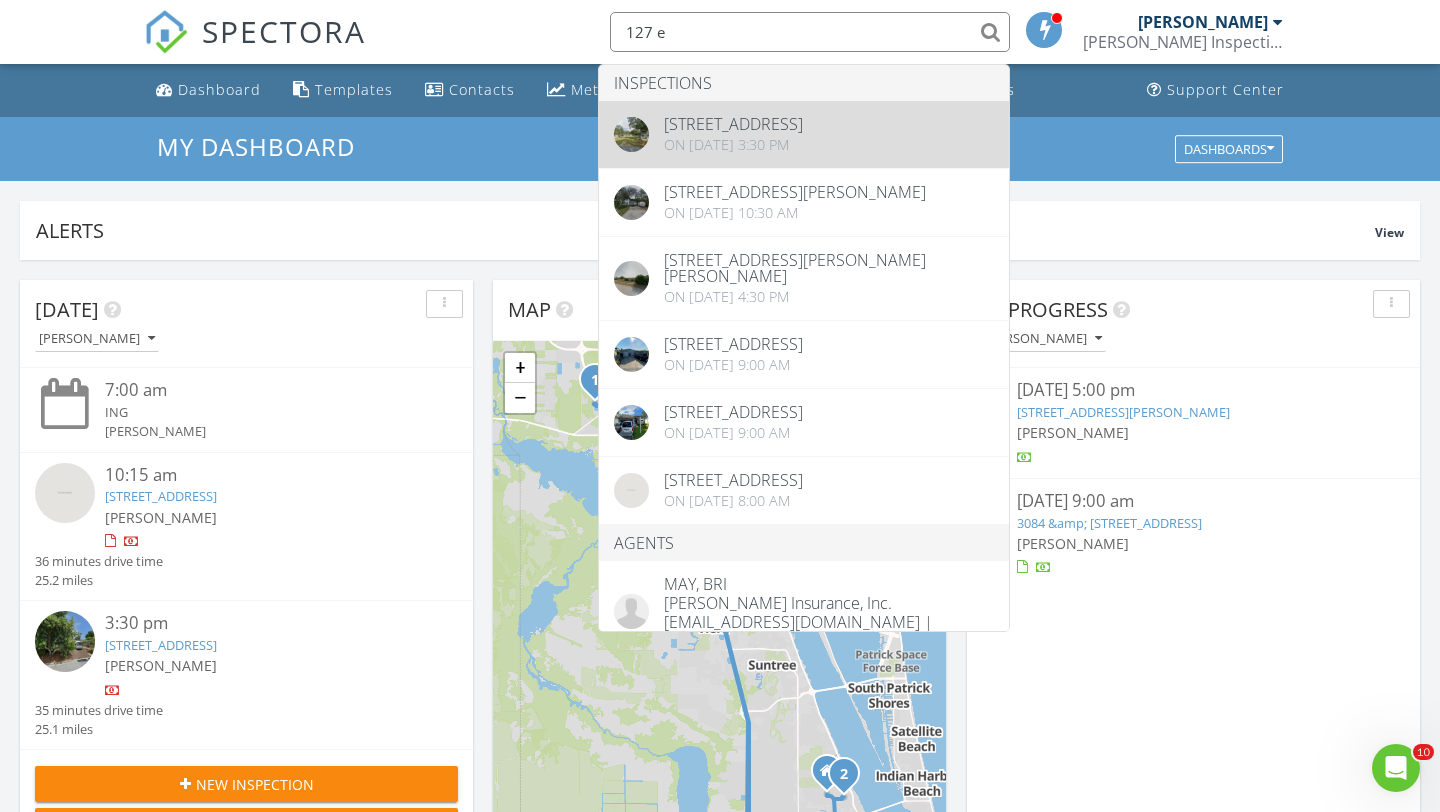 type on "127 e" 